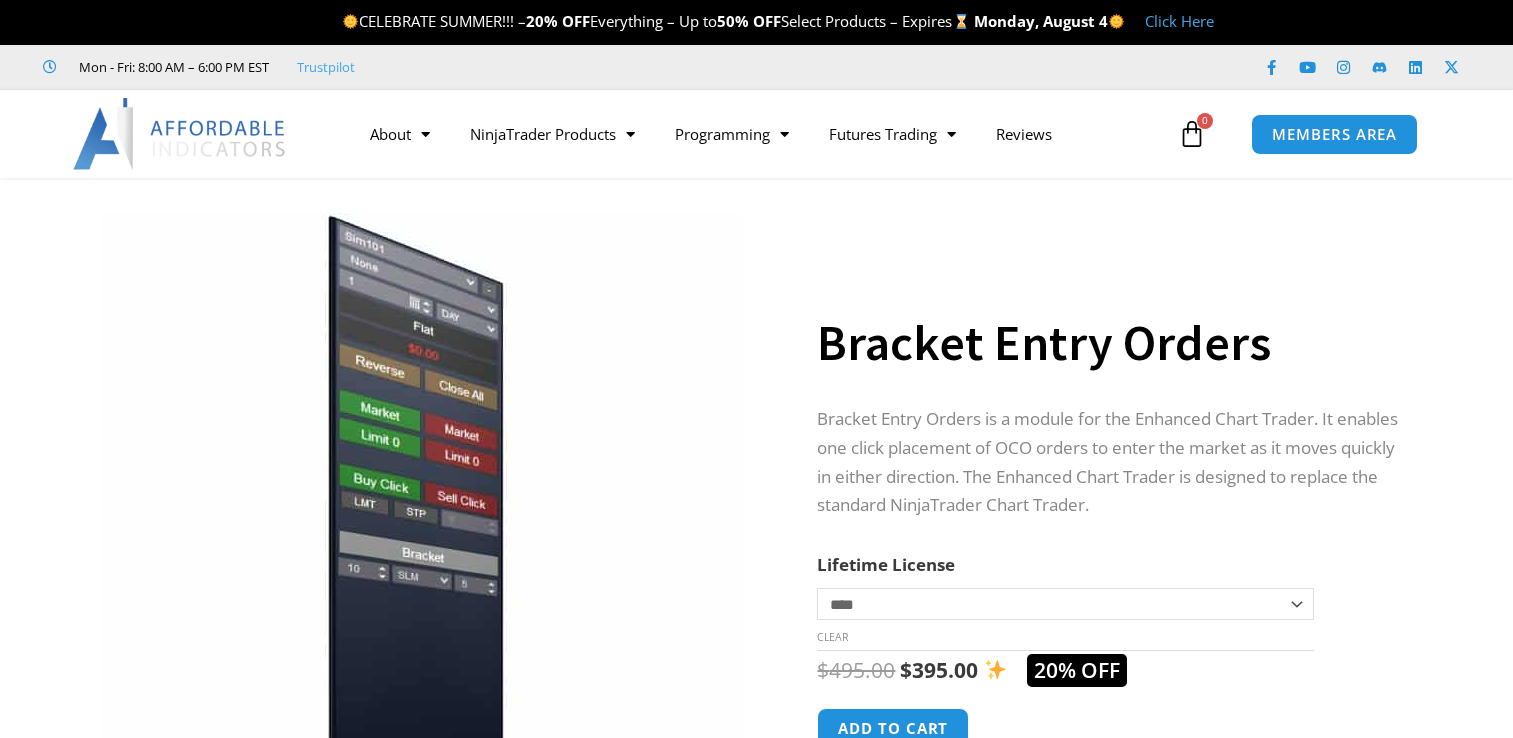 scroll, scrollTop: 0, scrollLeft: 0, axis: both 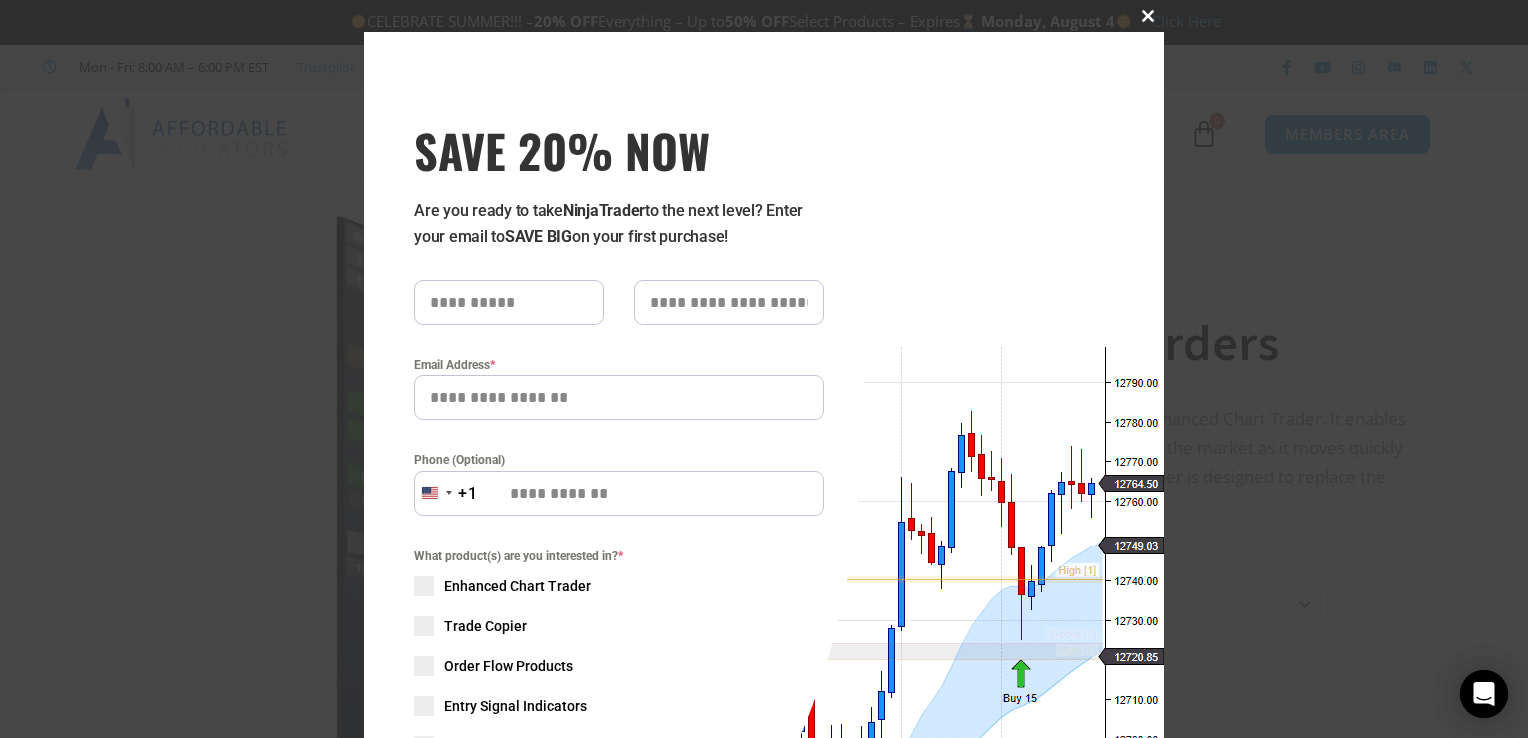 click at bounding box center [1148, 16] 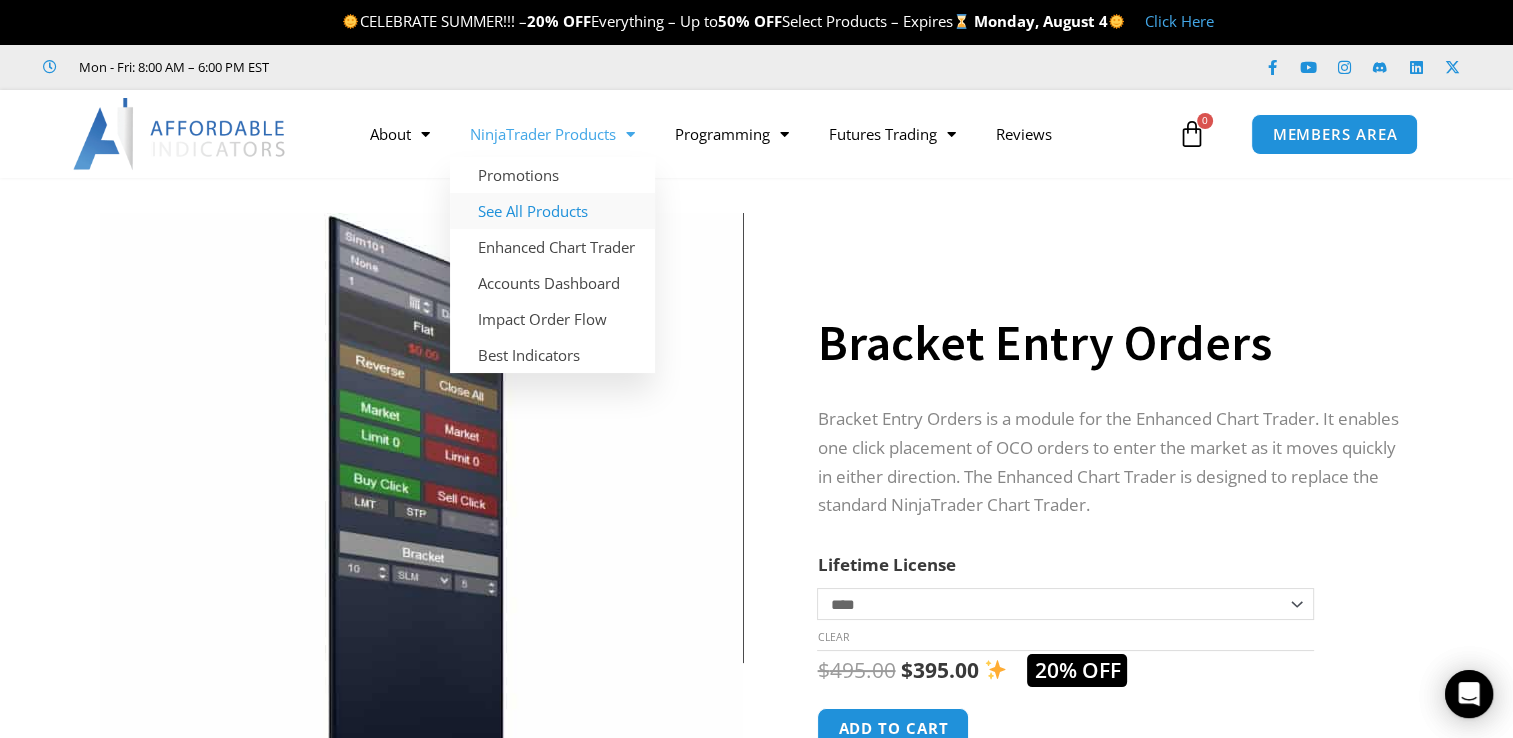 click on "See All Products" 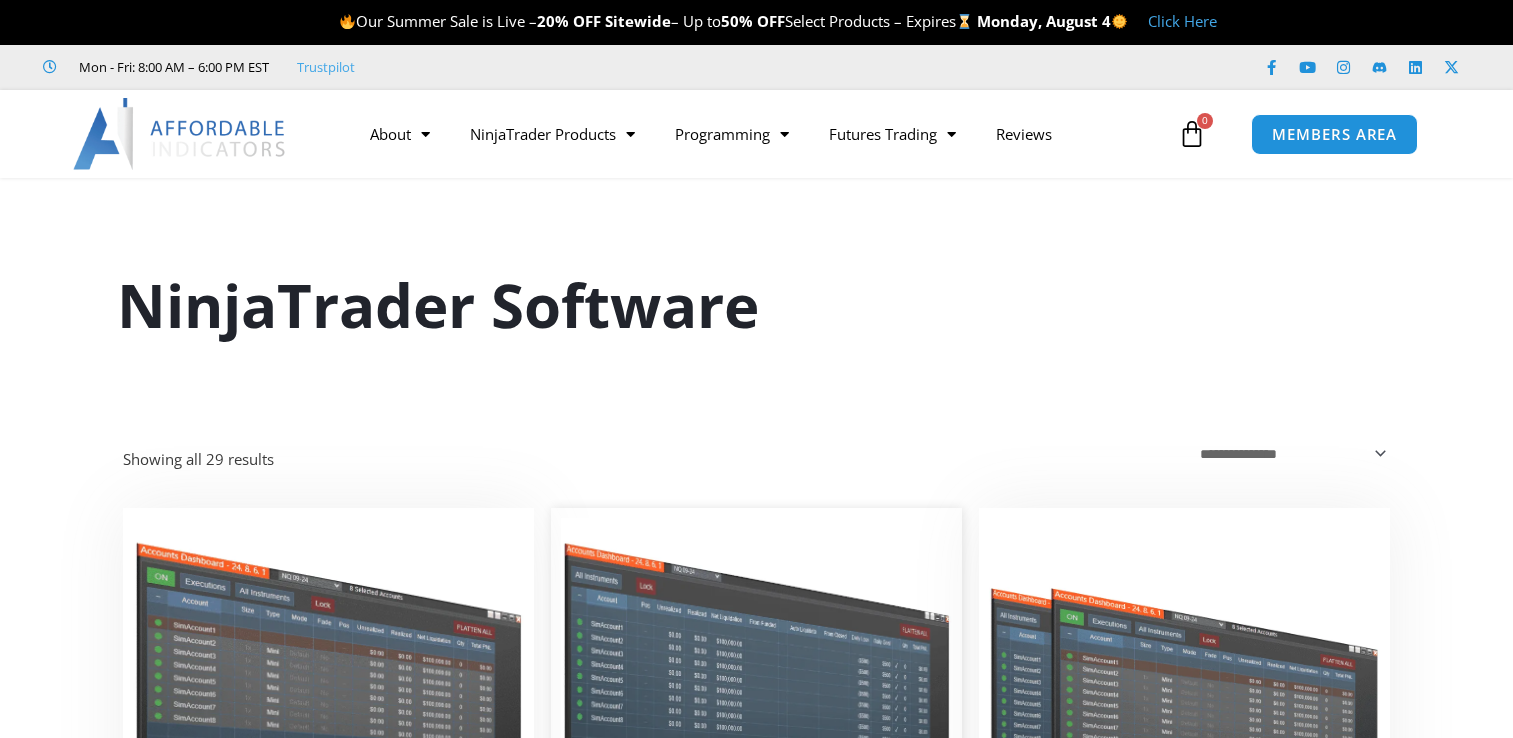 scroll, scrollTop: 0, scrollLeft: 0, axis: both 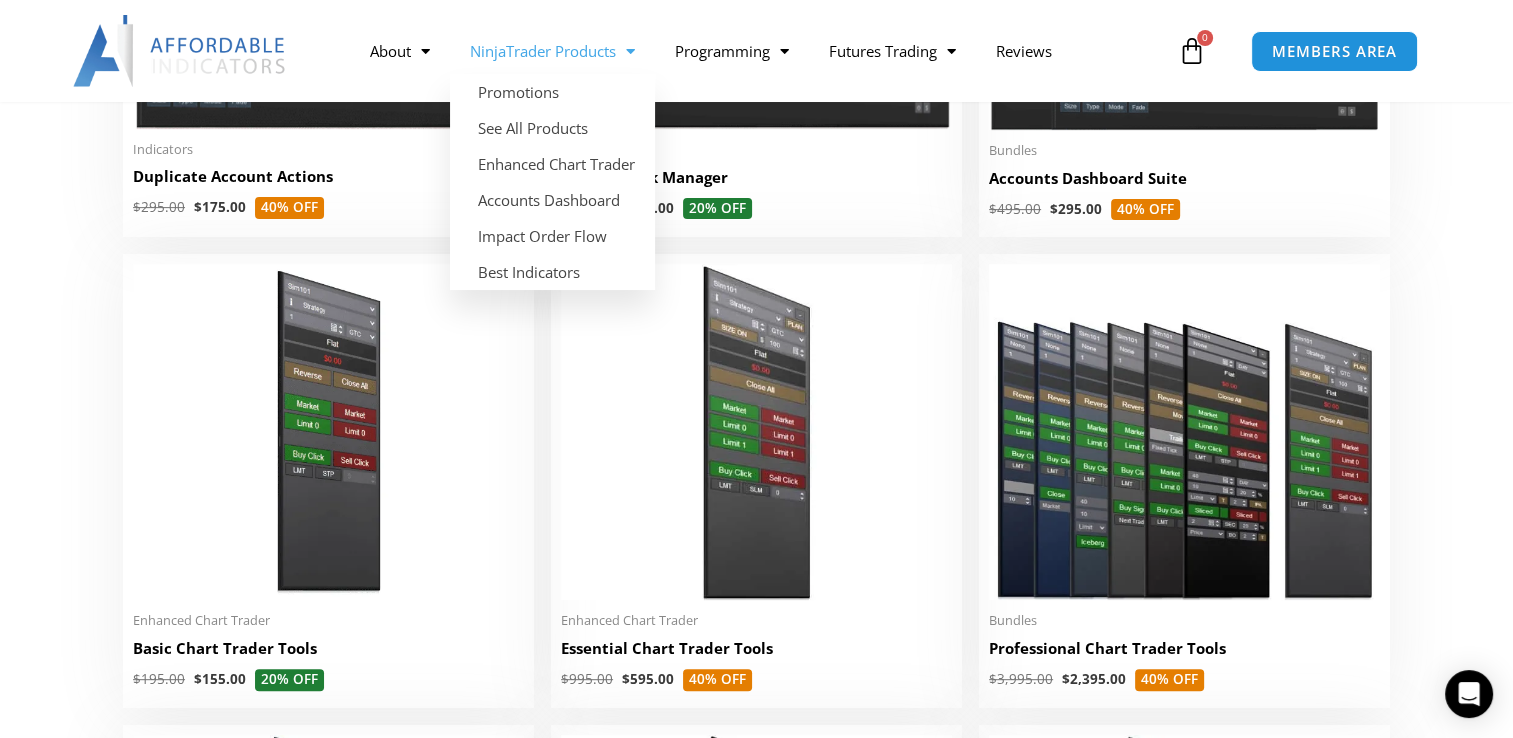click on "NinjaTrader Products" 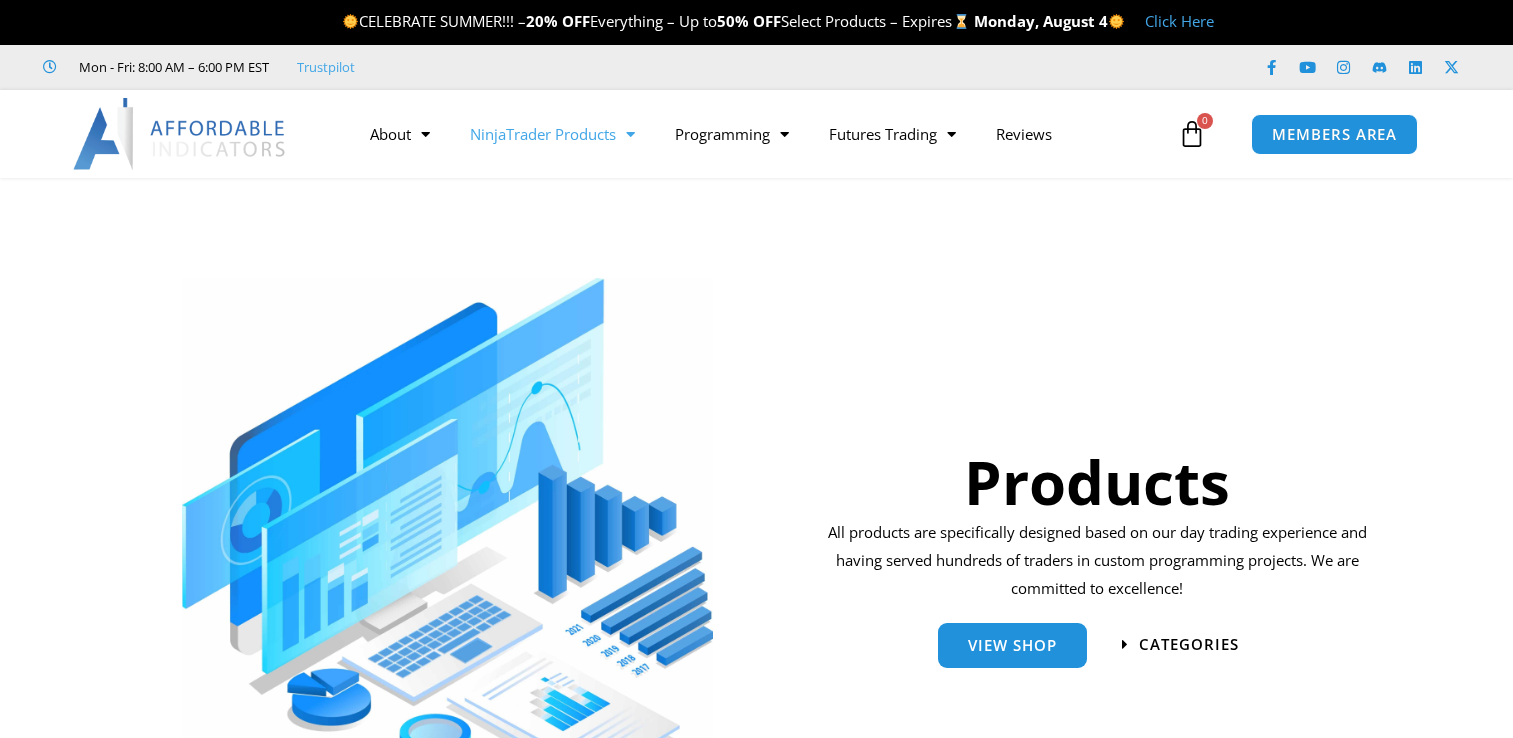 scroll, scrollTop: 0, scrollLeft: 0, axis: both 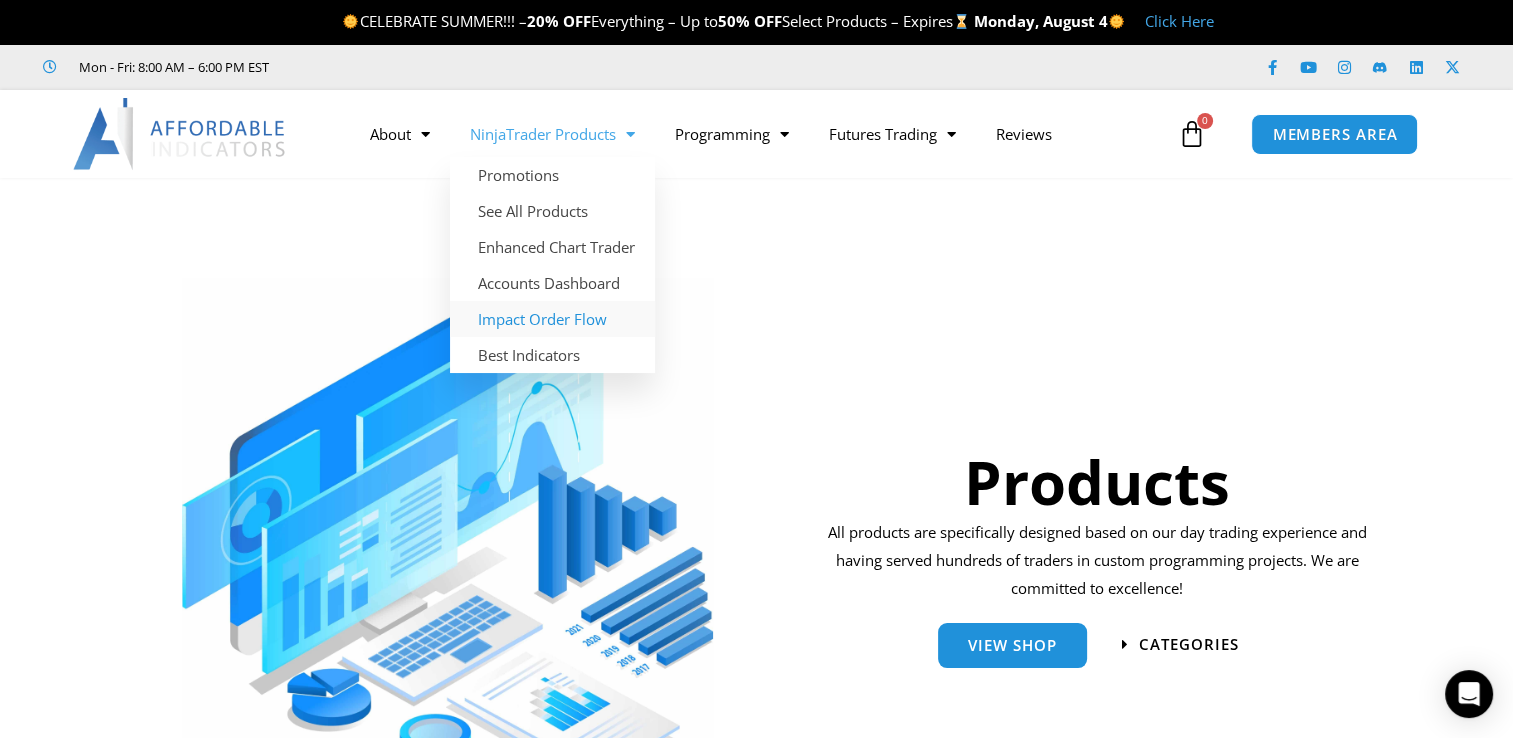 click on "Impact Order Flow" 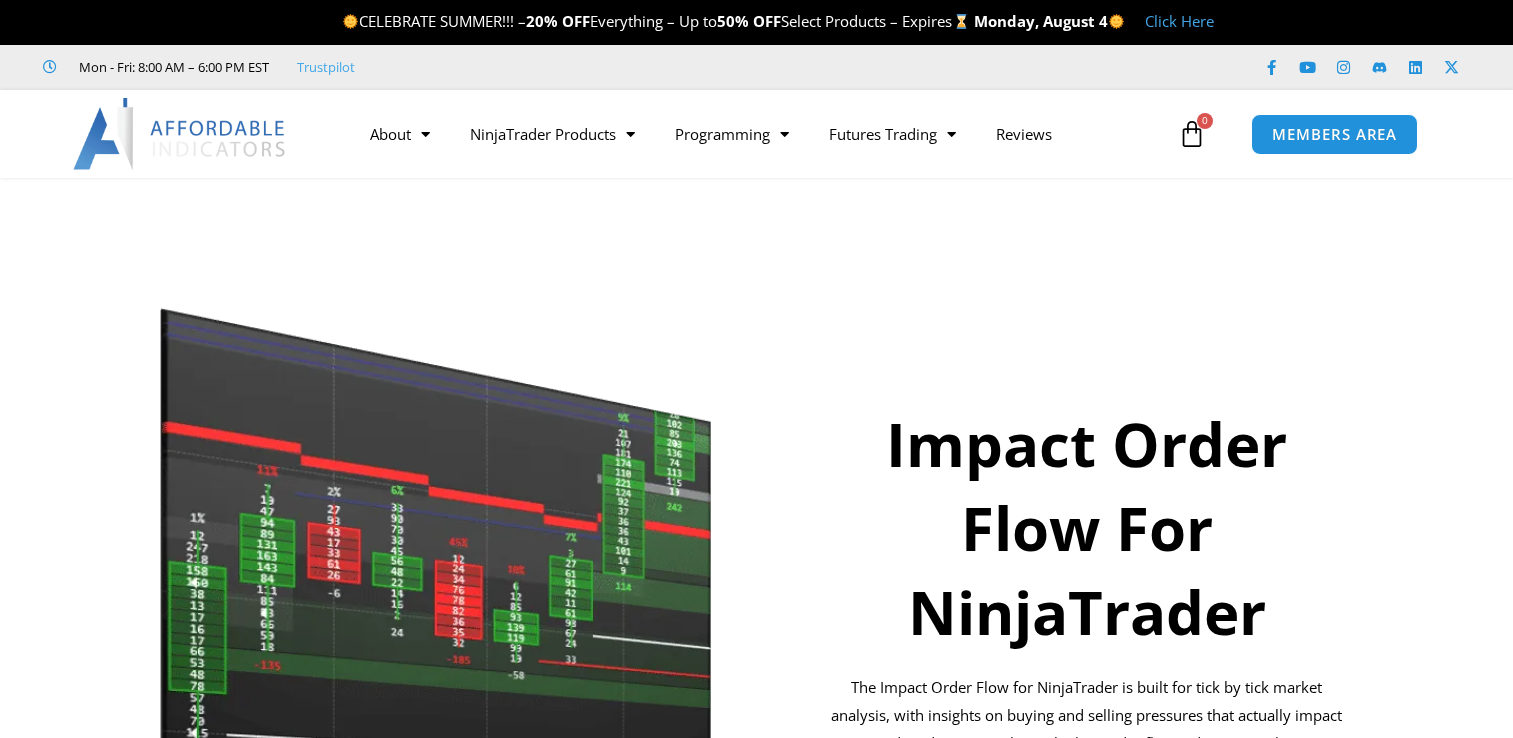 scroll, scrollTop: 0, scrollLeft: 0, axis: both 